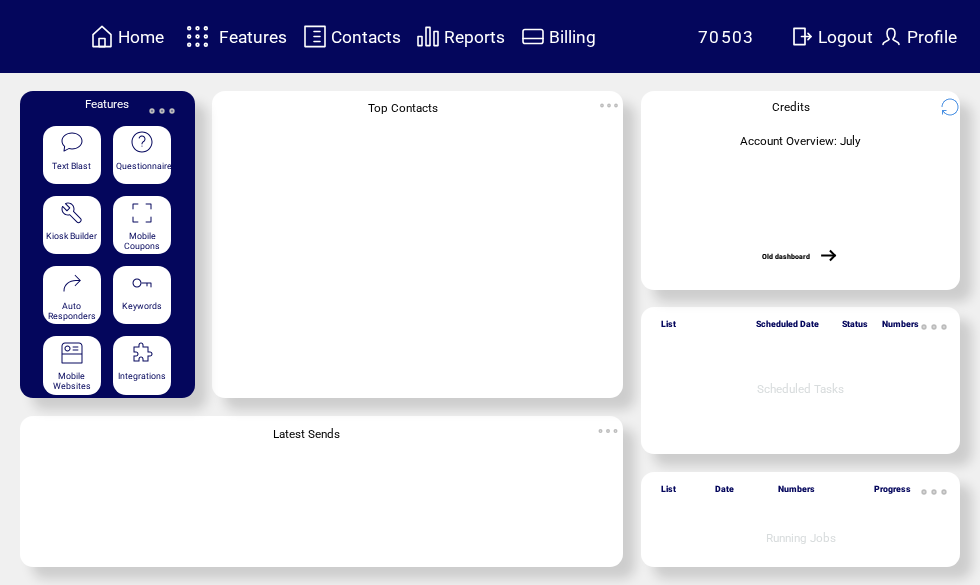 scroll, scrollTop: 0, scrollLeft: 0, axis: both 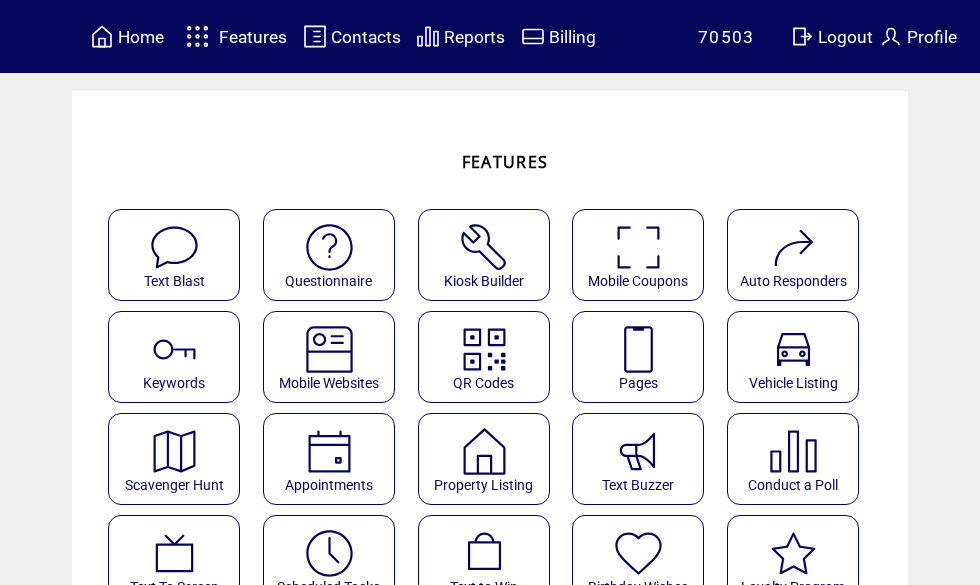 click at bounding box center [638, 349] 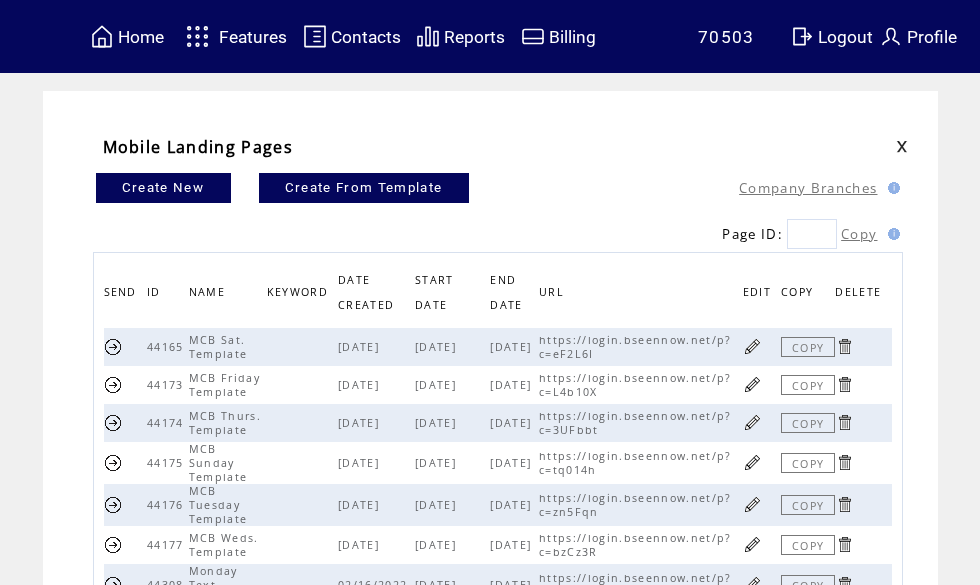 scroll, scrollTop: 0, scrollLeft: 0, axis: both 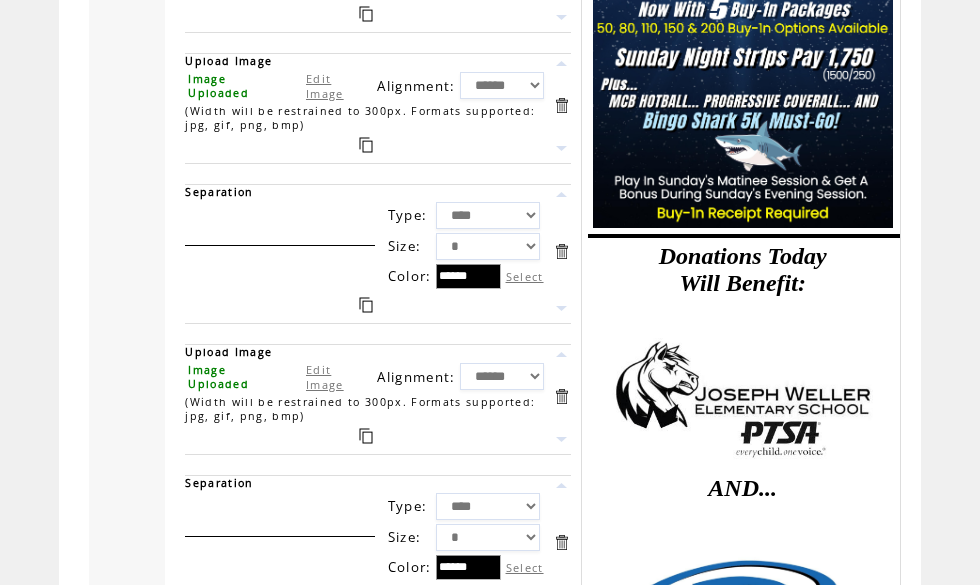 click on "Edit Image" at bounding box center (325, 86) 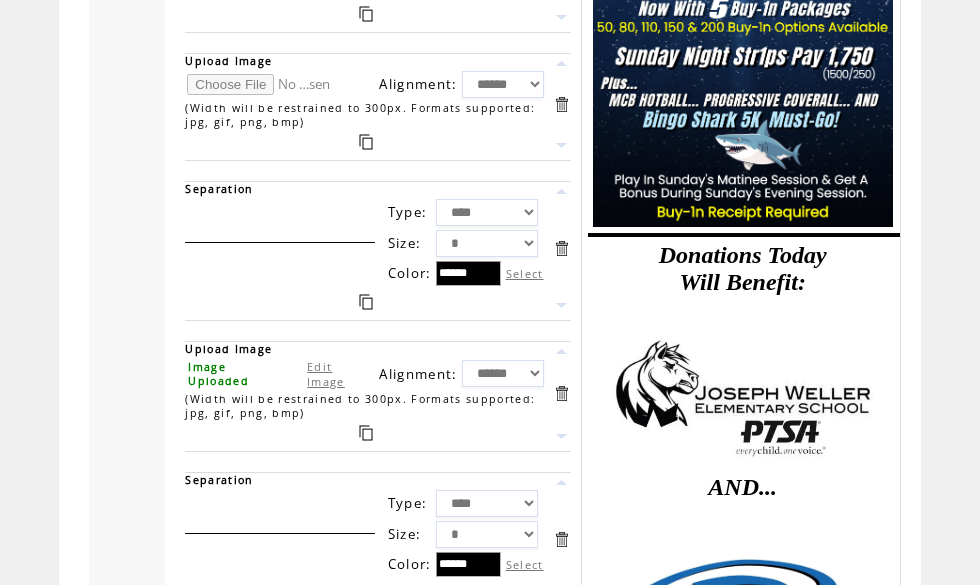 click at bounding box center [262, 84] 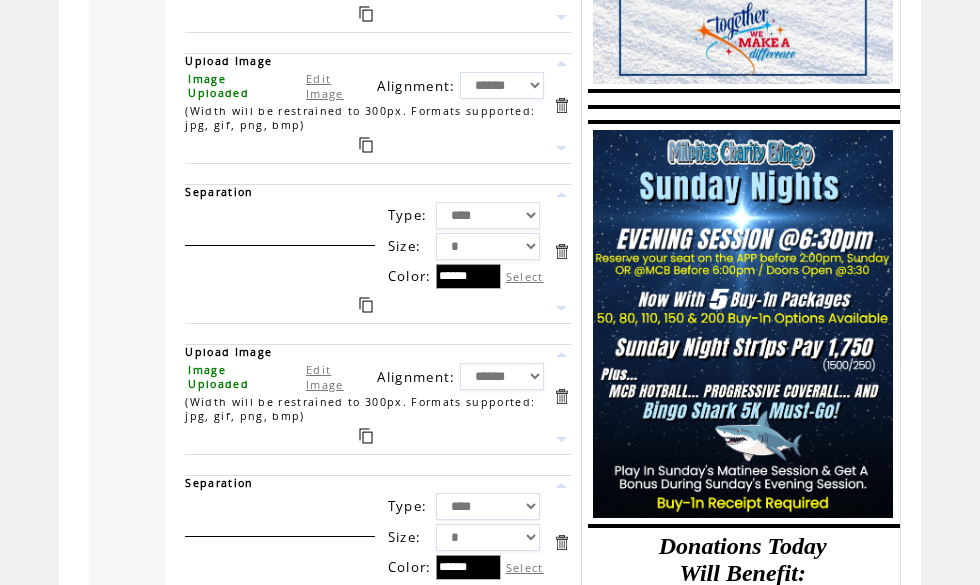 scroll, scrollTop: 3246, scrollLeft: 0, axis: vertical 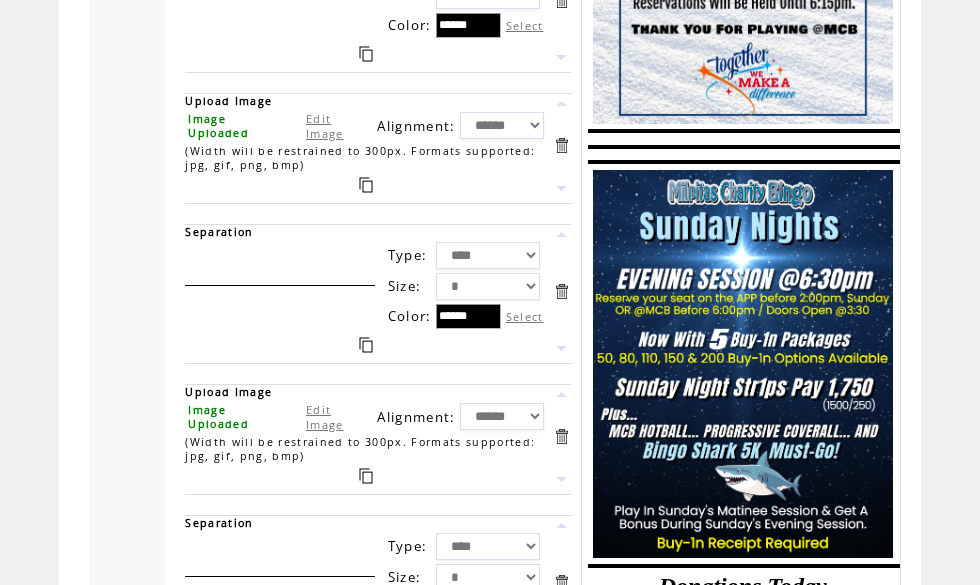 click on "Edit Image" at bounding box center [325, 126] 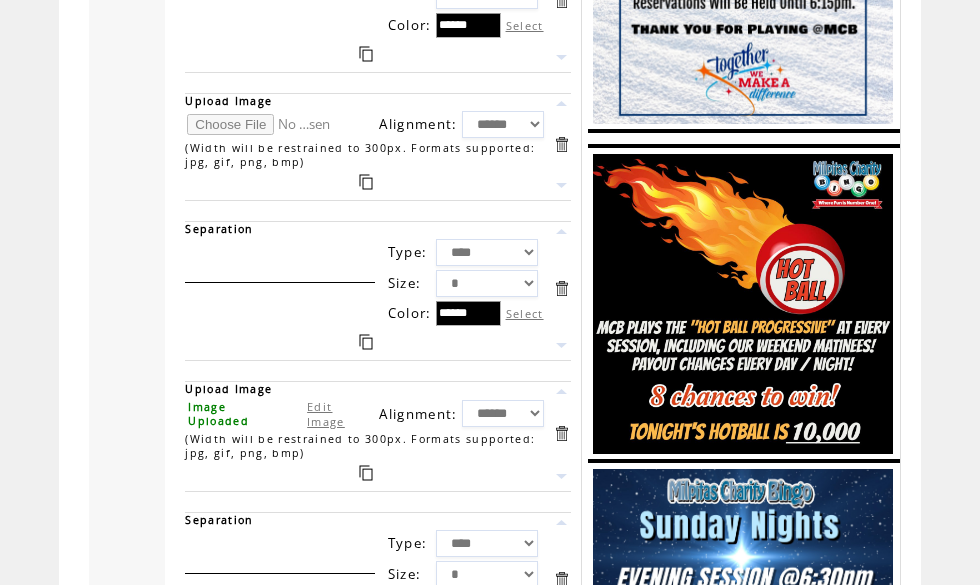 click at bounding box center [262, 124] 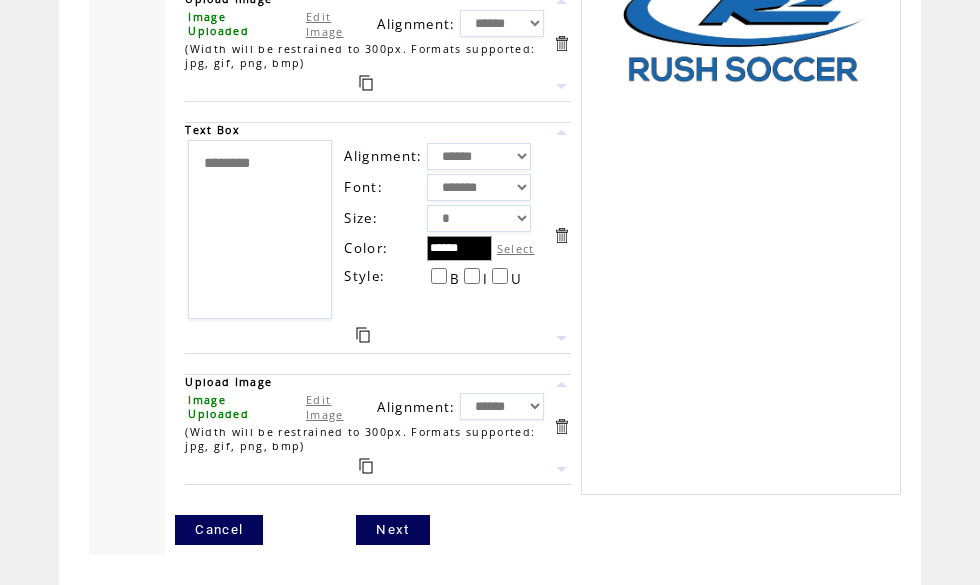 scroll, scrollTop: 4627, scrollLeft: 0, axis: vertical 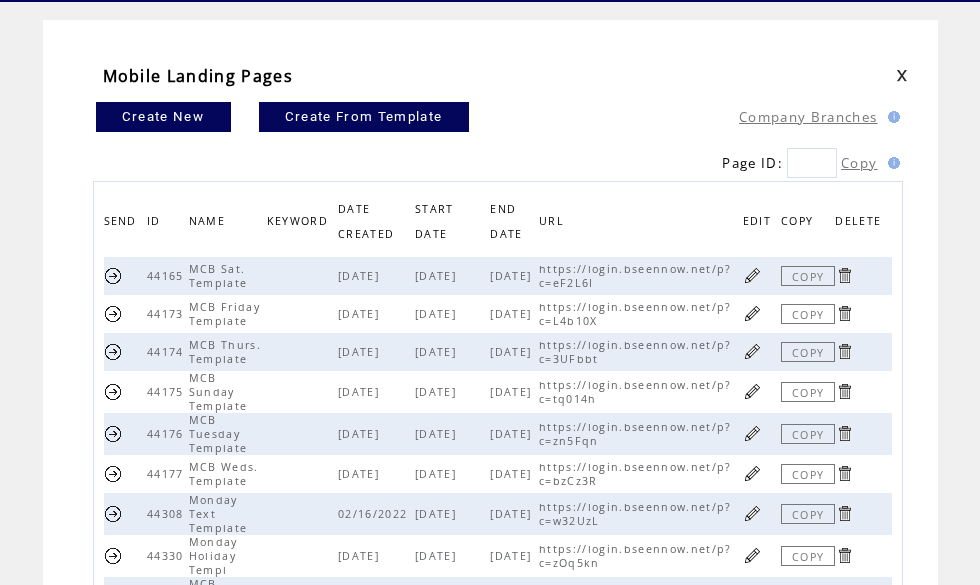 click at bounding box center [752, 391] 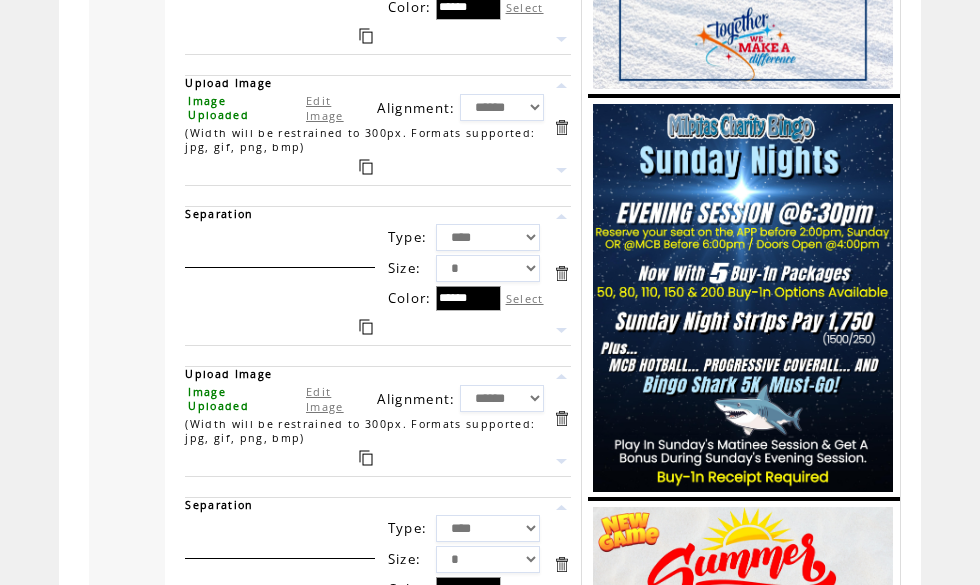 scroll, scrollTop: 1632, scrollLeft: 0, axis: vertical 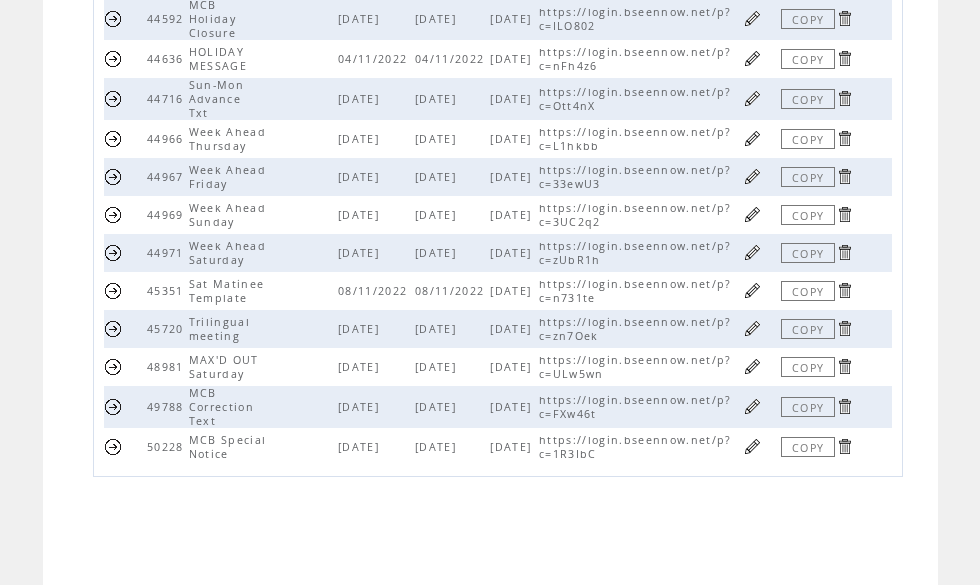click at bounding box center (752, 252) 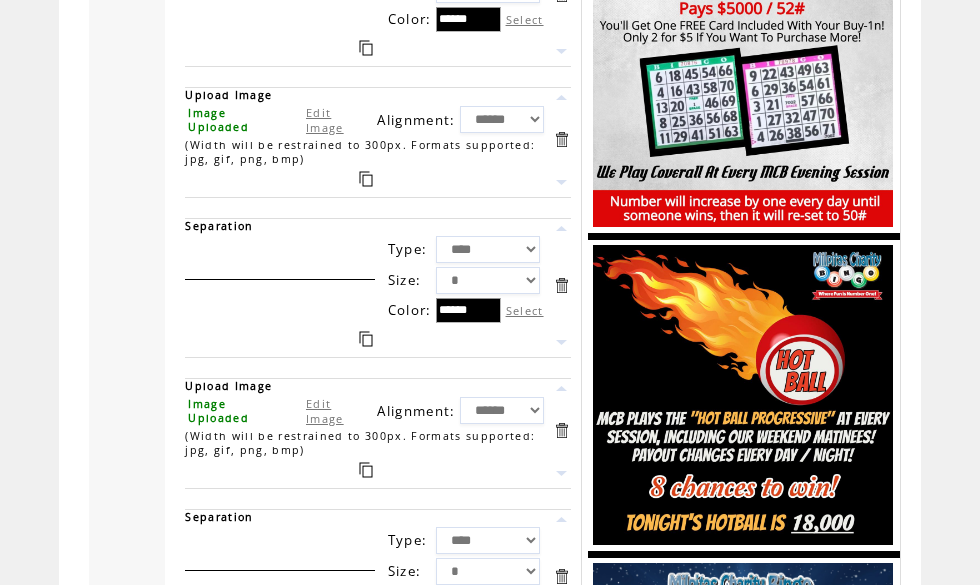 scroll, scrollTop: 2938, scrollLeft: 0, axis: vertical 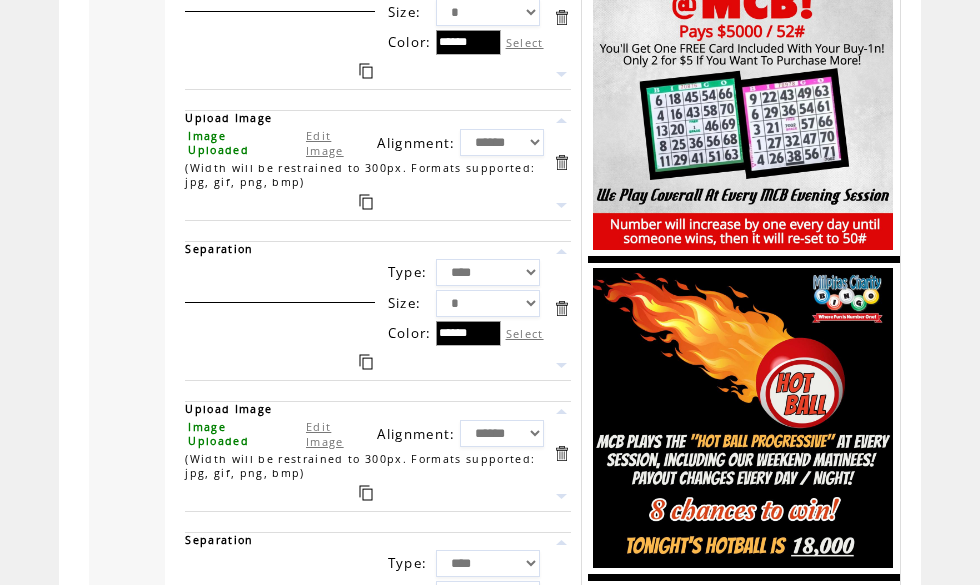 click on "Edit Image" at bounding box center [325, 143] 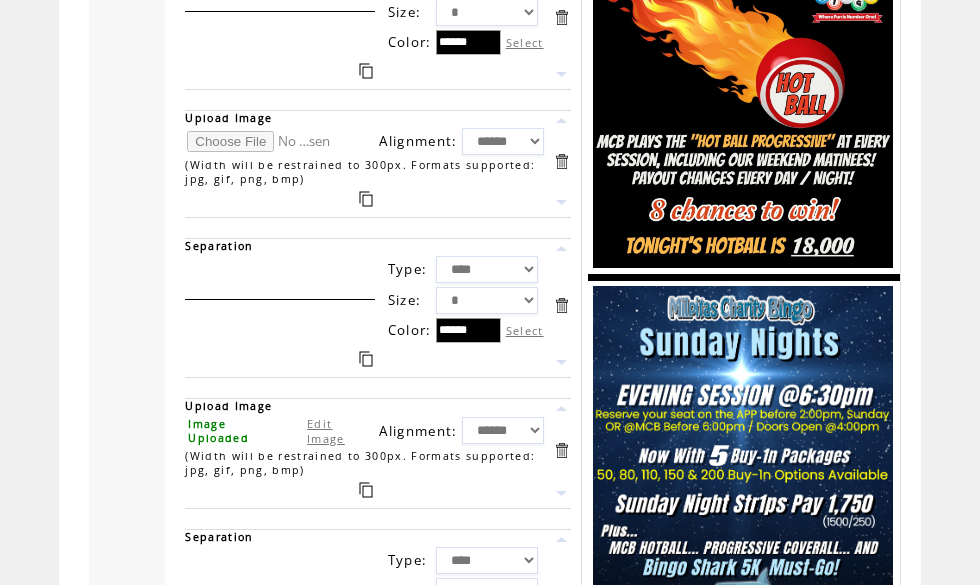 click at bounding box center (262, 141) 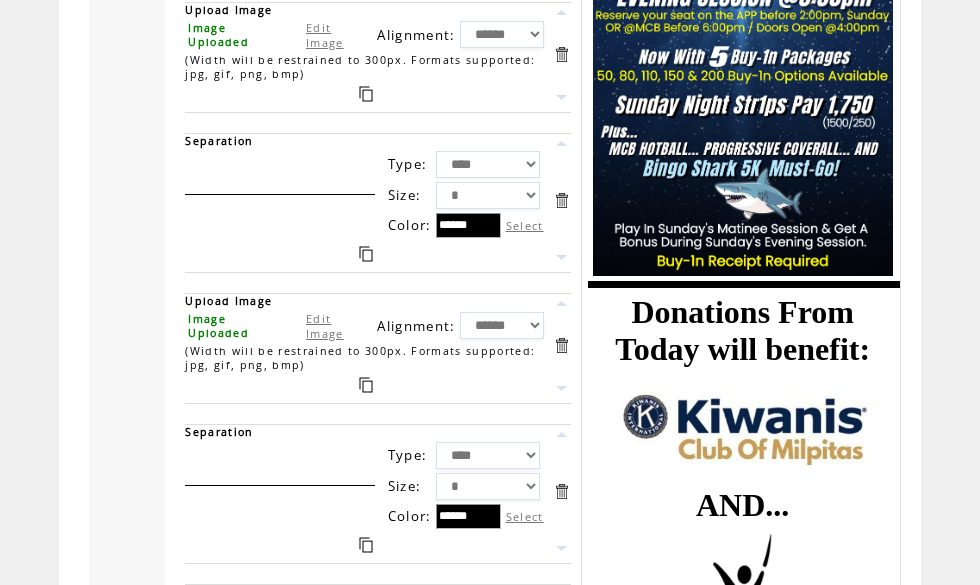 scroll, scrollTop: 3334, scrollLeft: 0, axis: vertical 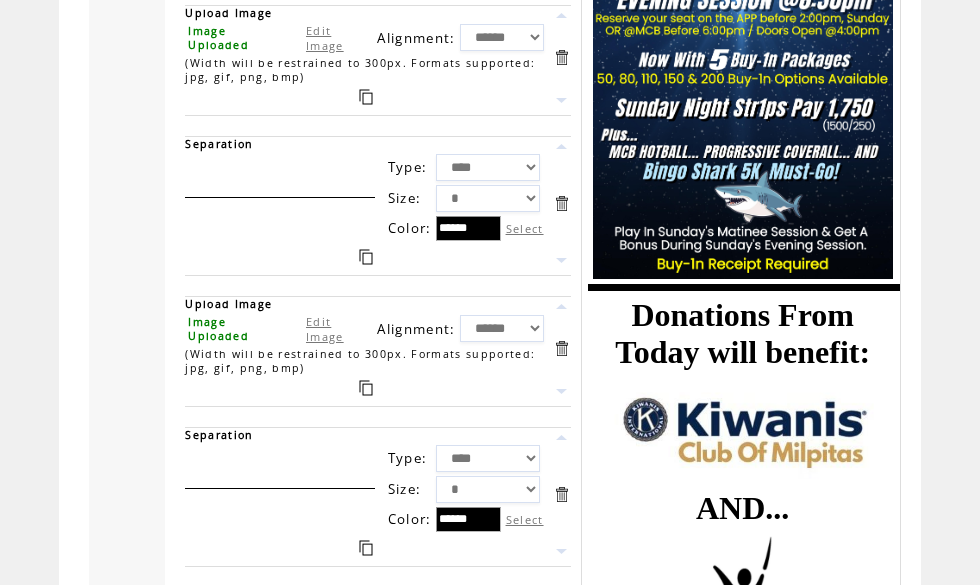 click on "Edit Image" at bounding box center (325, 38) 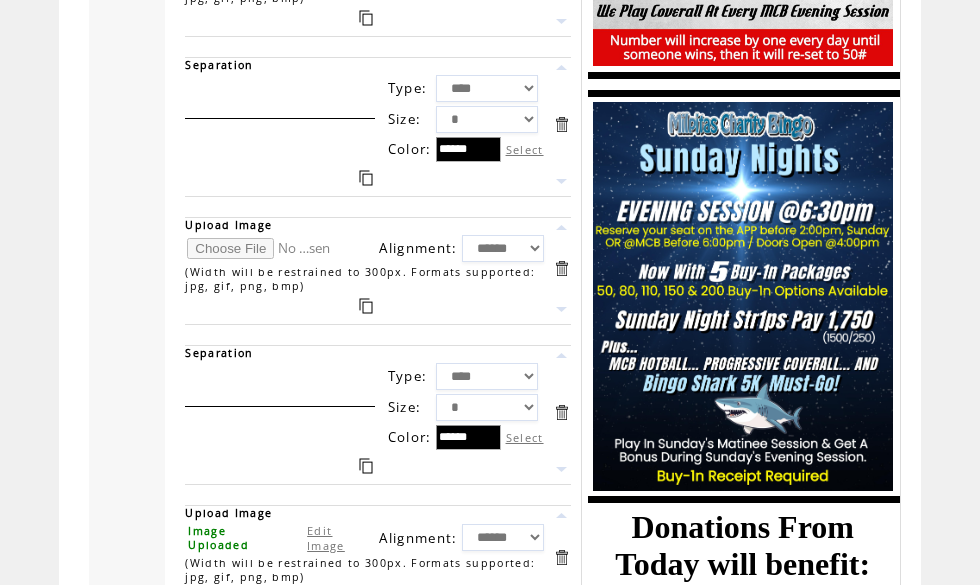 scroll, scrollTop: 3118, scrollLeft: 0, axis: vertical 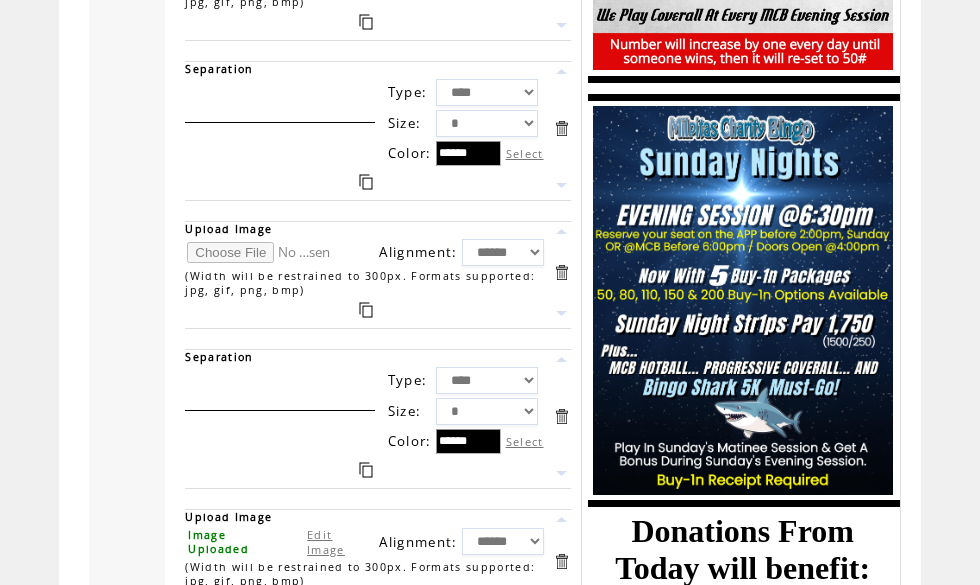click at bounding box center (262, 252) 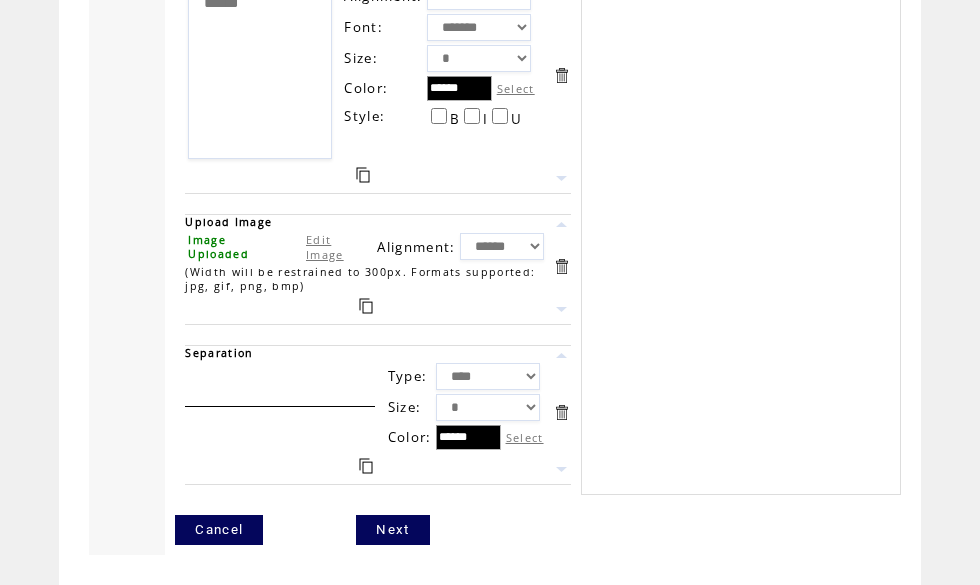 scroll, scrollTop: 4488, scrollLeft: 0, axis: vertical 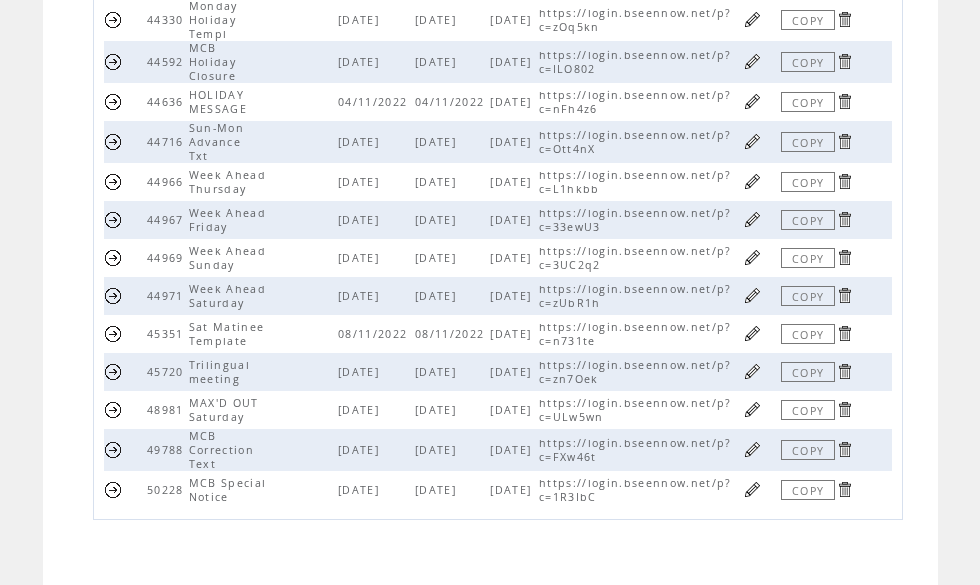 click at bounding box center (752, 257) 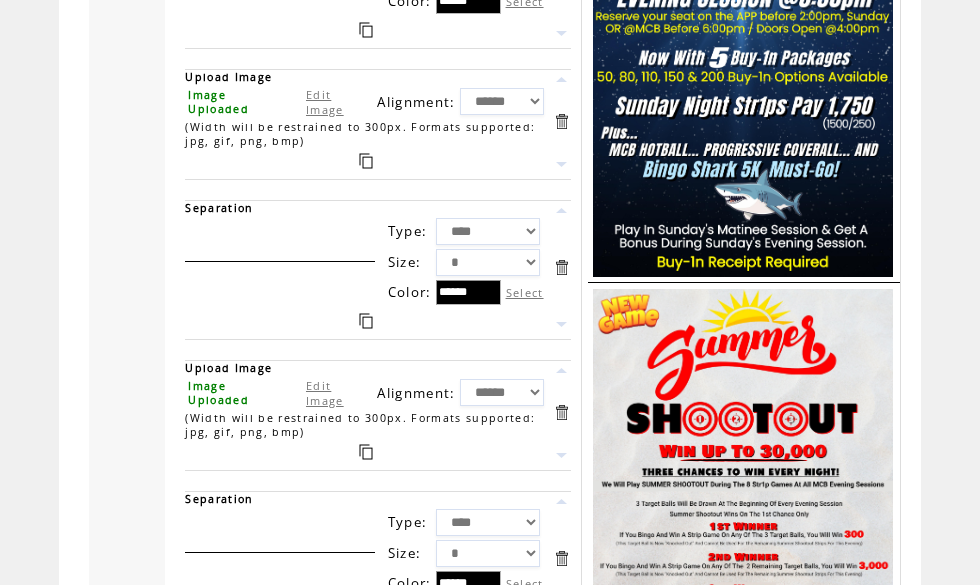 scroll, scrollTop: 3260, scrollLeft: 0, axis: vertical 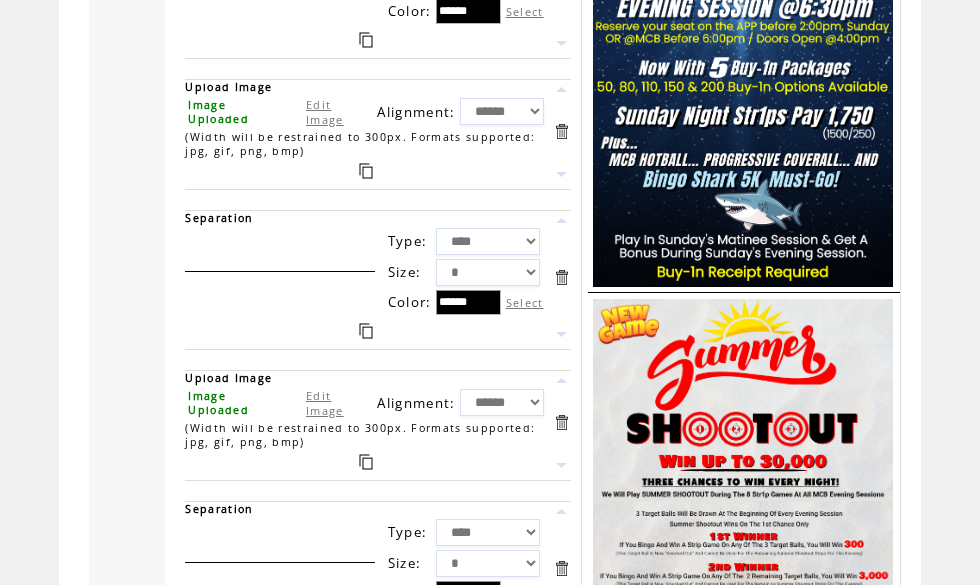 click on "Edit Image" at bounding box center (325, 112) 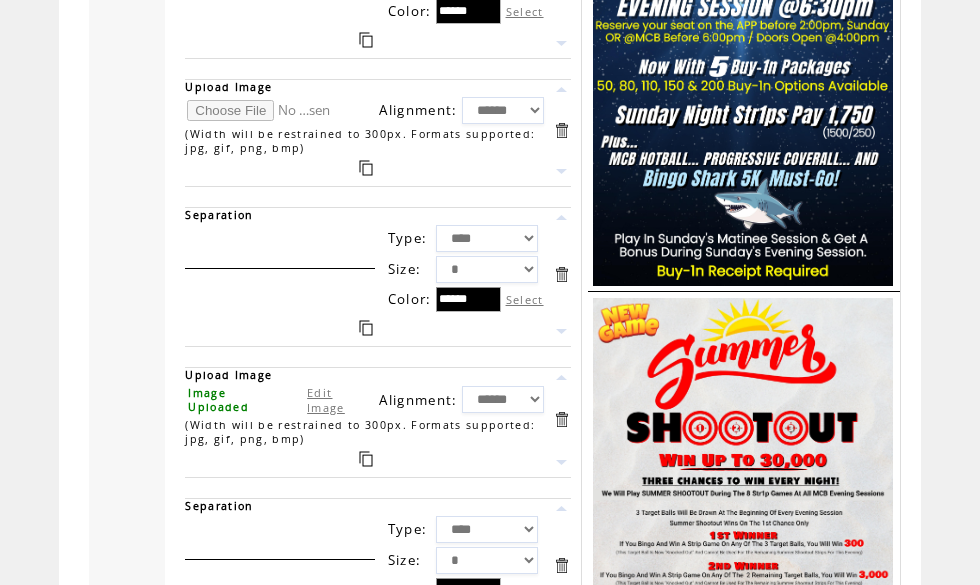 click at bounding box center (262, 110) 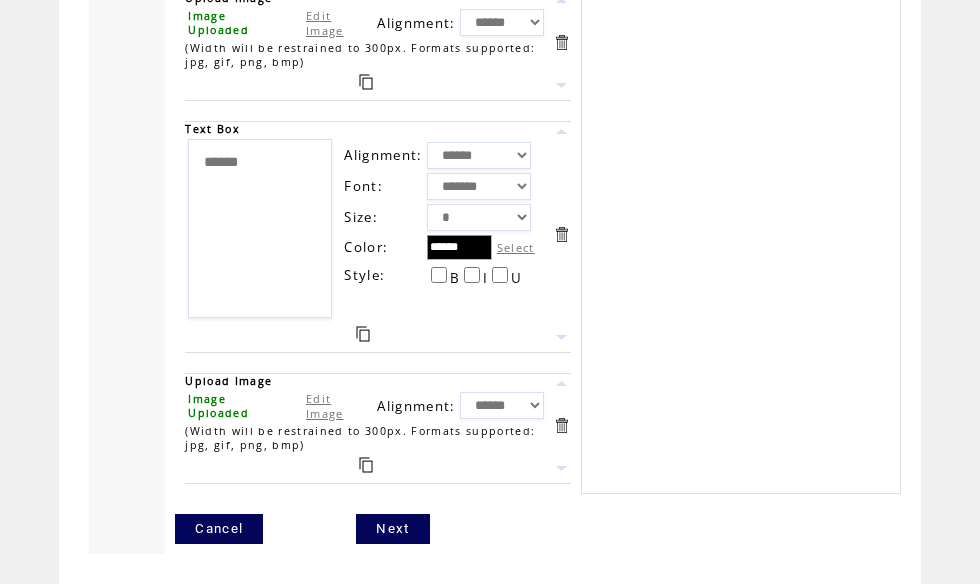 scroll, scrollTop: 4835, scrollLeft: 0, axis: vertical 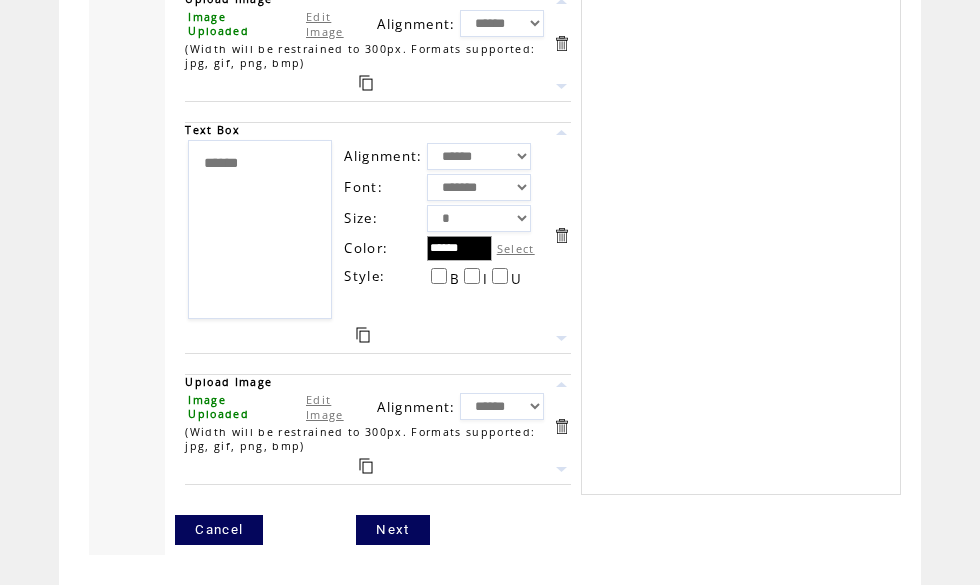 click on "Next" at bounding box center [392, 530] 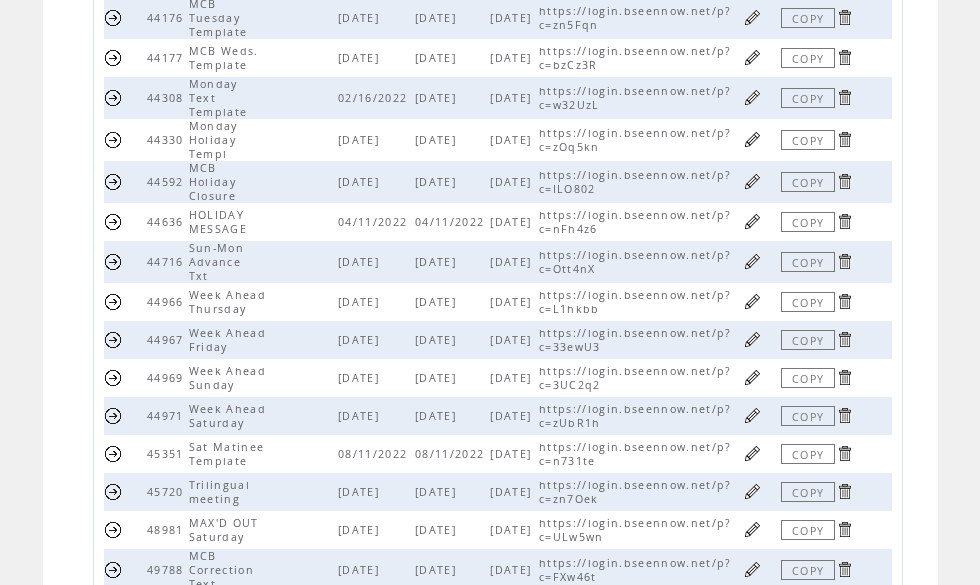 scroll, scrollTop: 485, scrollLeft: 0, axis: vertical 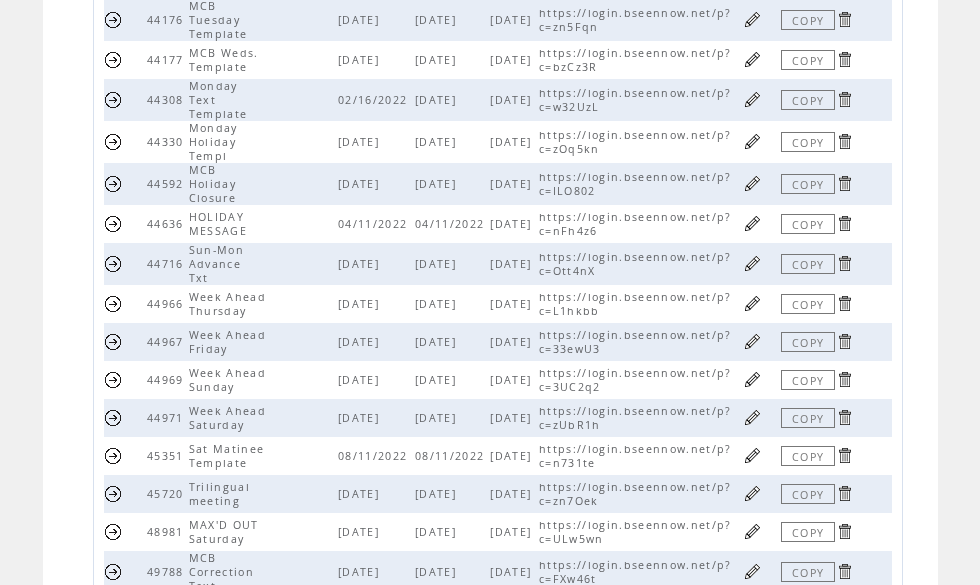 click at bounding box center (752, 263) 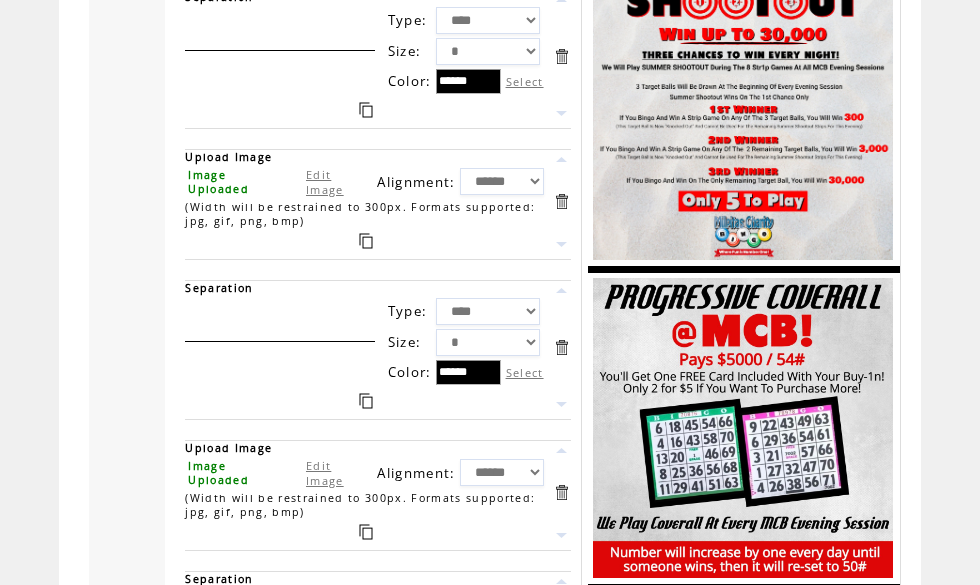 scroll, scrollTop: 1775, scrollLeft: 0, axis: vertical 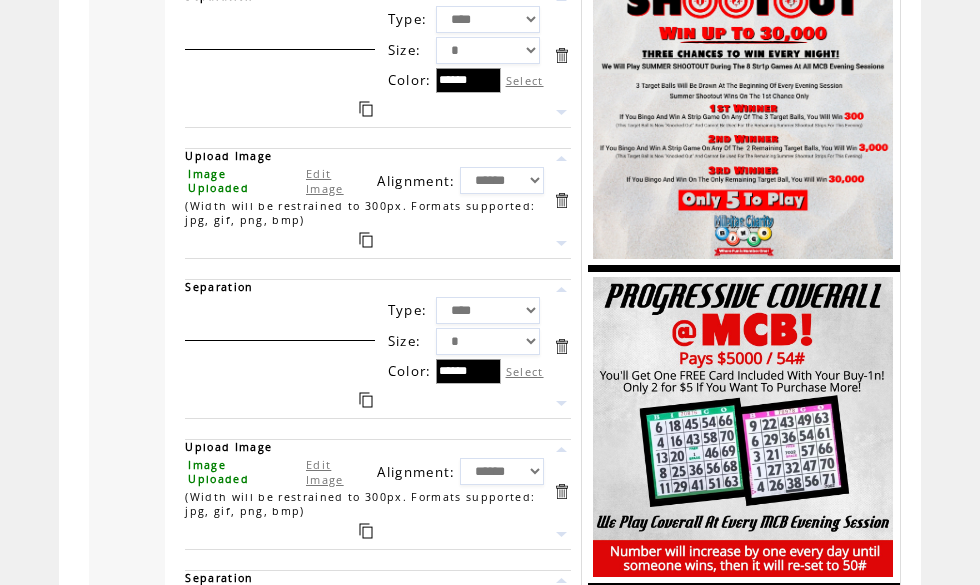 click on "Edit Image" at bounding box center [325, 181] 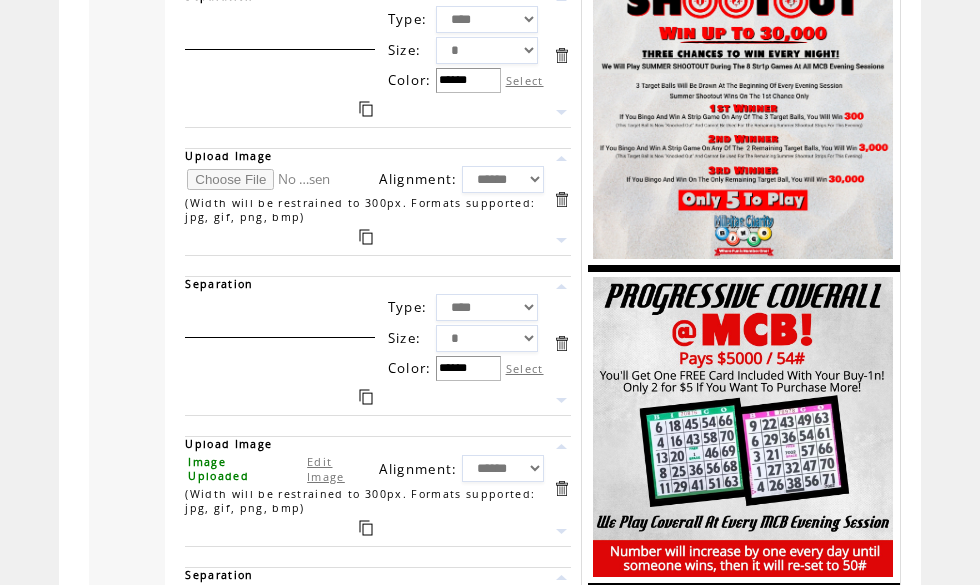 scroll, scrollTop: 1775, scrollLeft: 0, axis: vertical 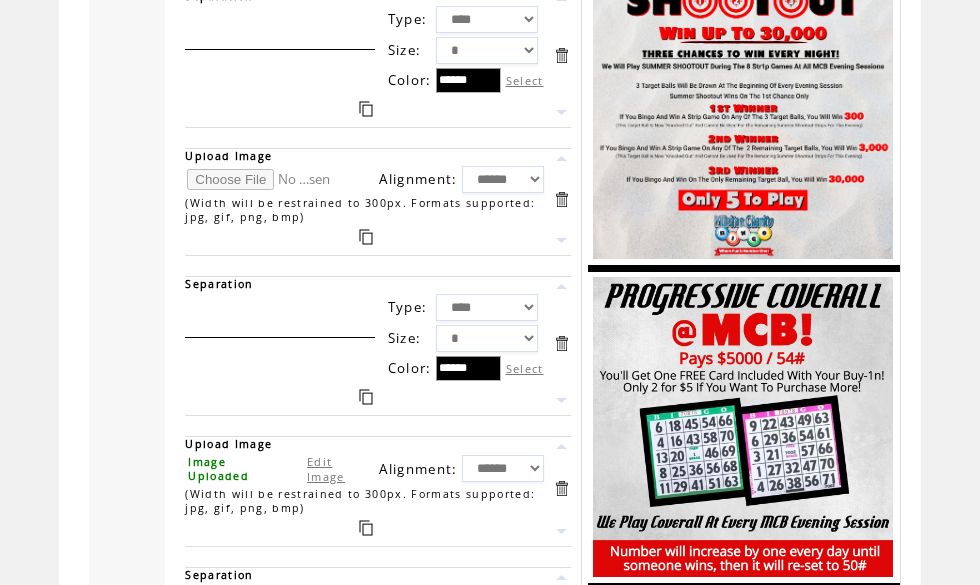 click at bounding box center [262, 179] 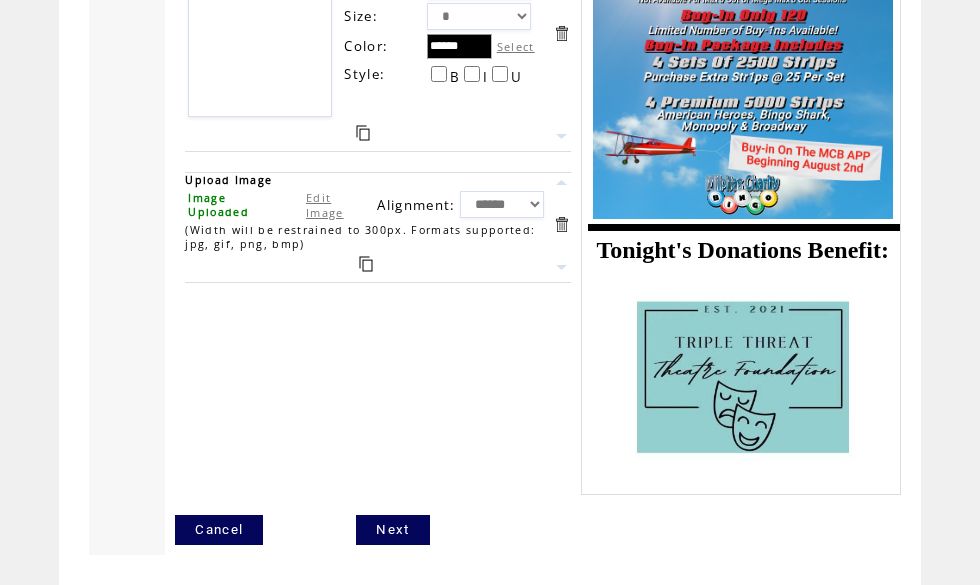 scroll, scrollTop: 3491, scrollLeft: 0, axis: vertical 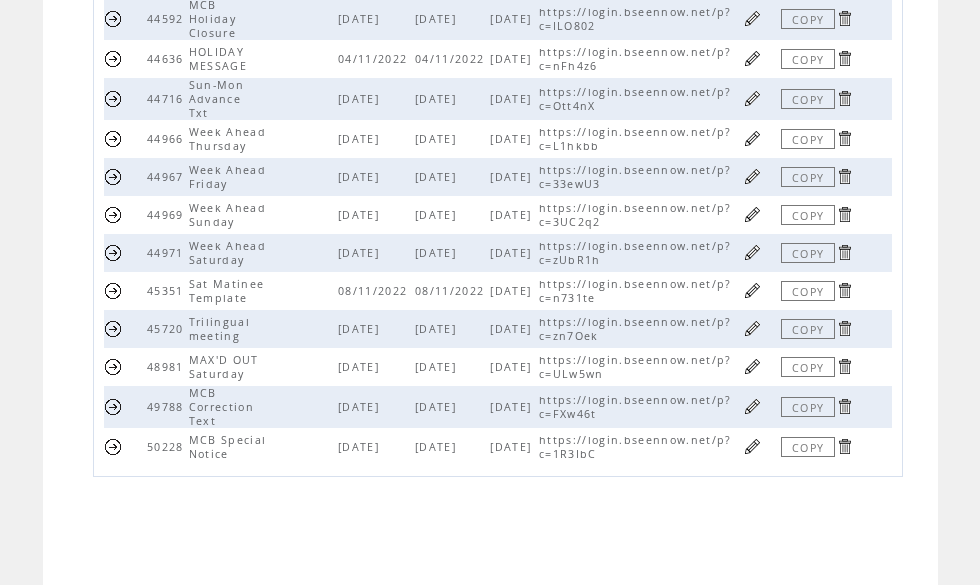 click at bounding box center (752, 446) 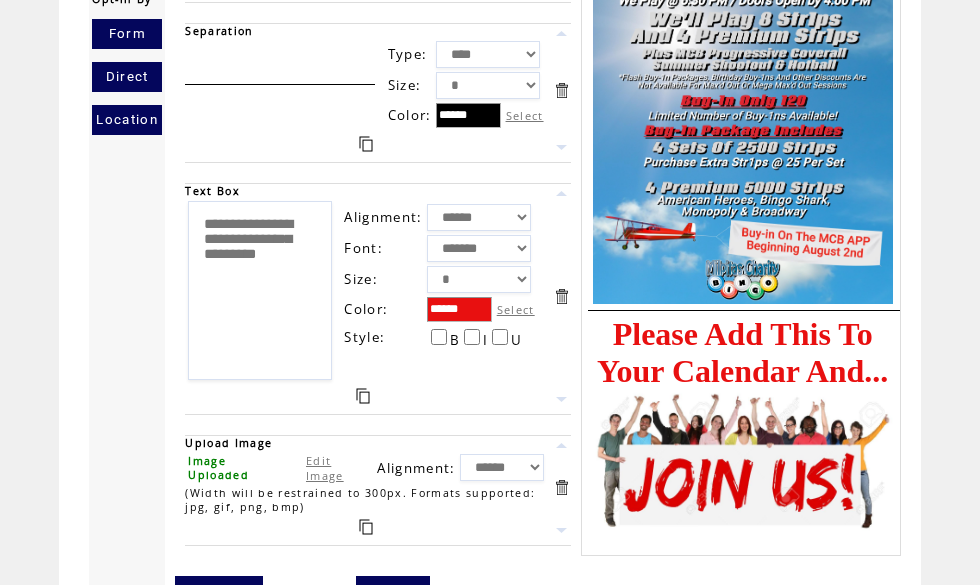 scroll, scrollTop: 576, scrollLeft: 0, axis: vertical 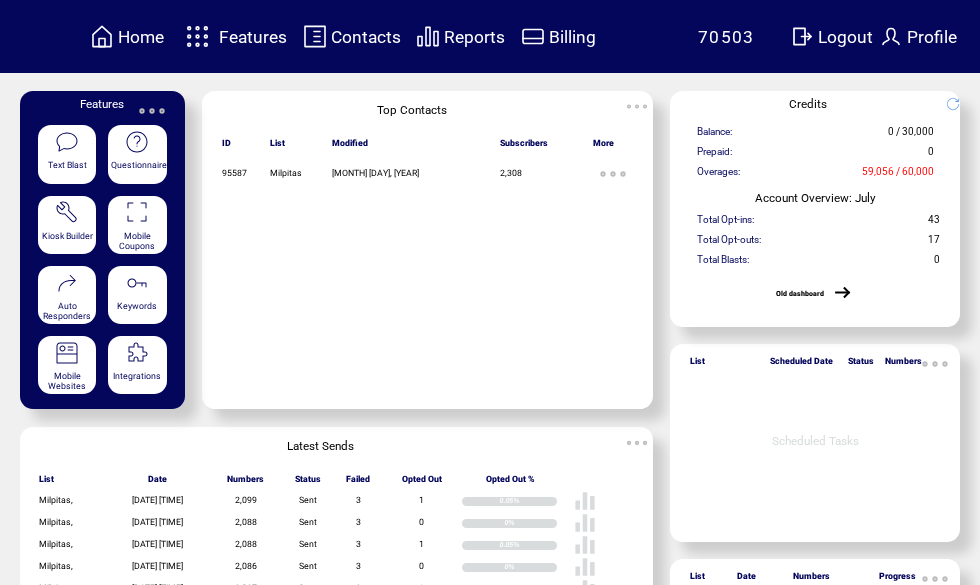 click on "Features" at bounding box center (253, 37) 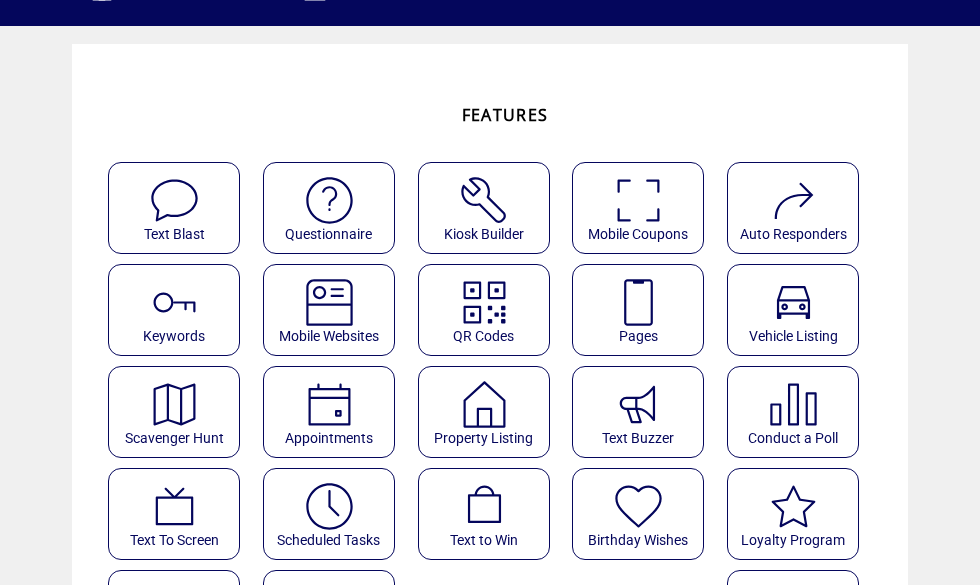 scroll, scrollTop: 63, scrollLeft: 0, axis: vertical 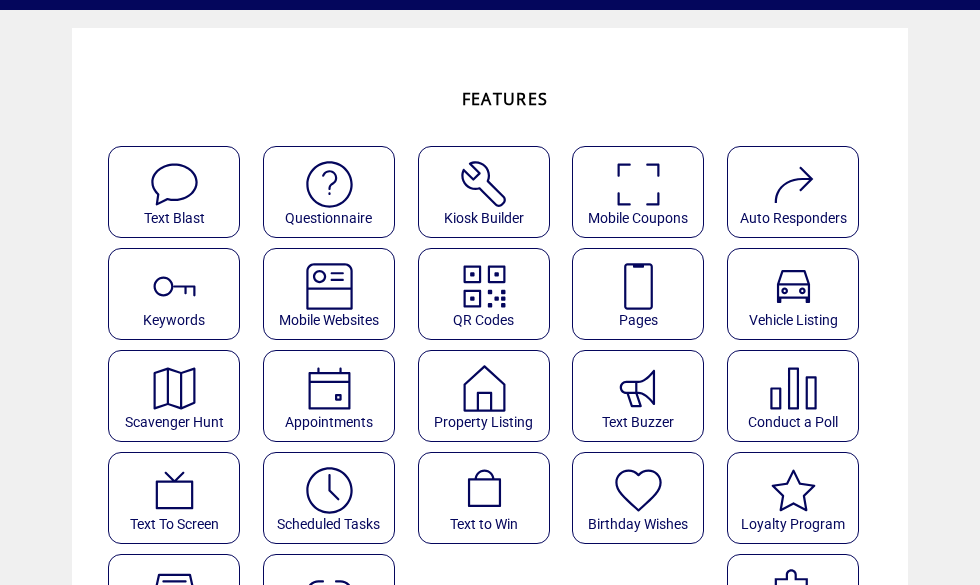 click at bounding box center (329, 490) 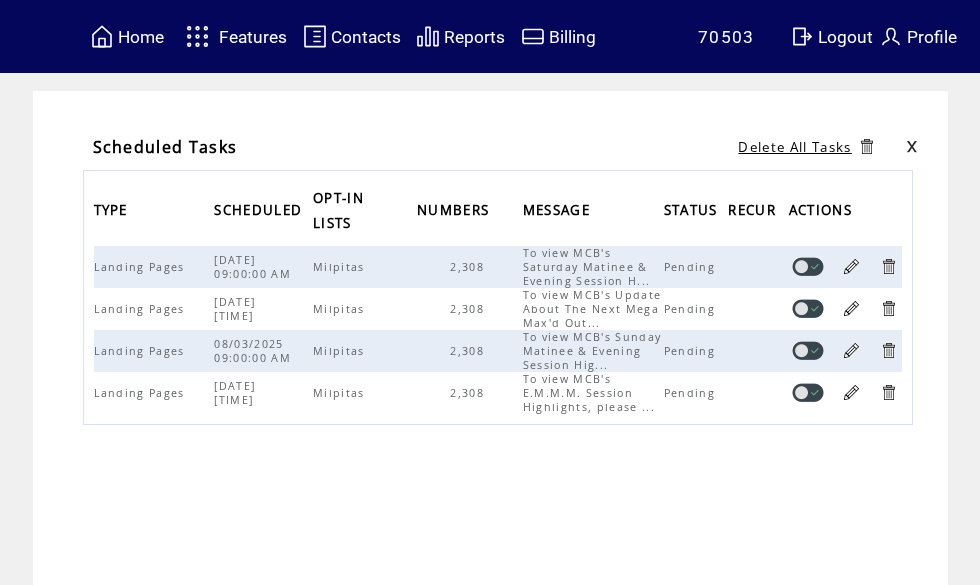 scroll, scrollTop: 0, scrollLeft: 0, axis: both 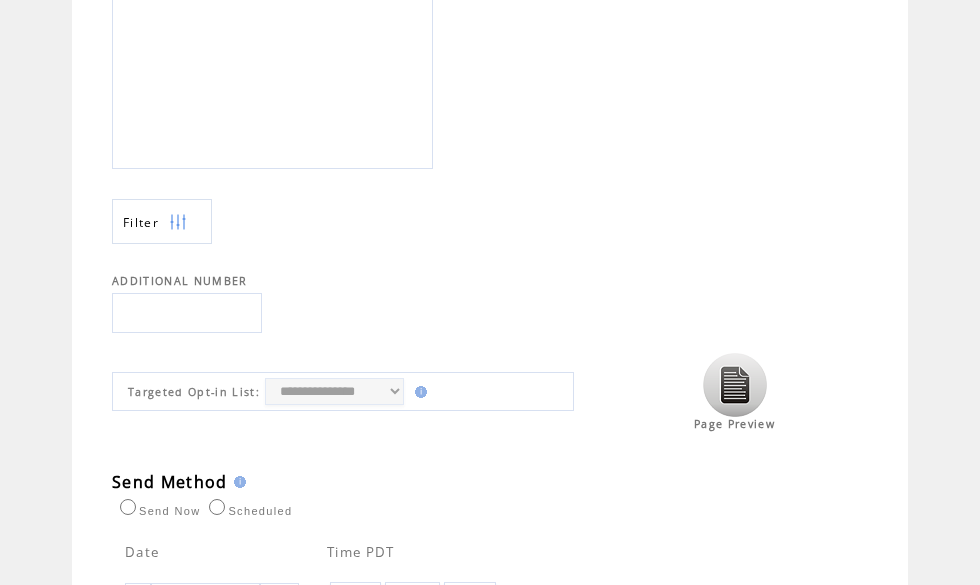 click at bounding box center [735, 385] 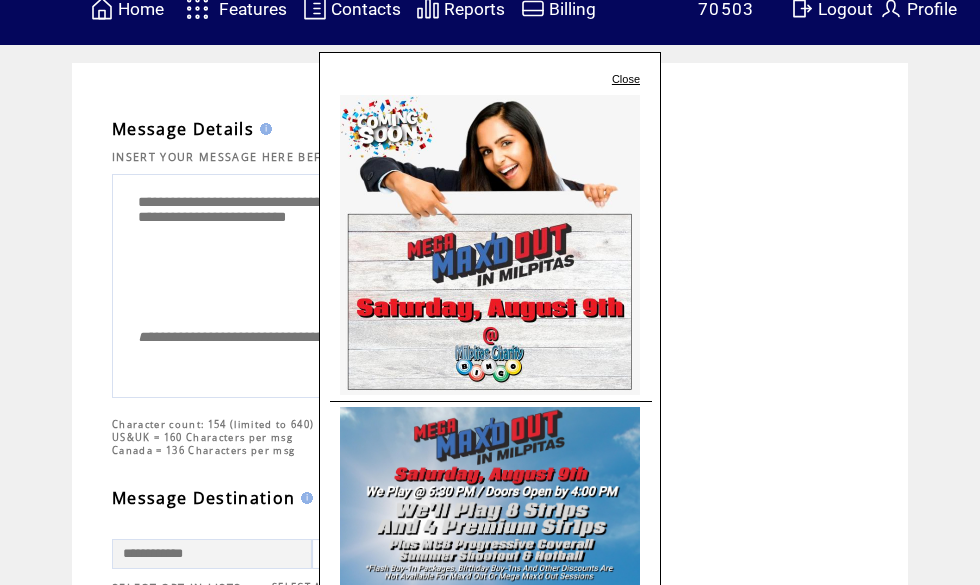 scroll, scrollTop: 17, scrollLeft: 0, axis: vertical 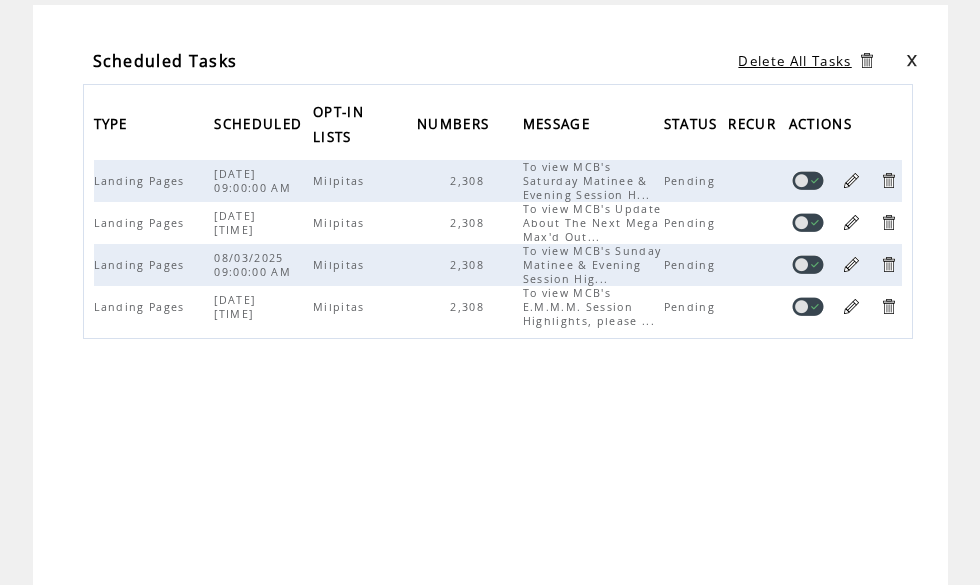 click at bounding box center (851, 180) 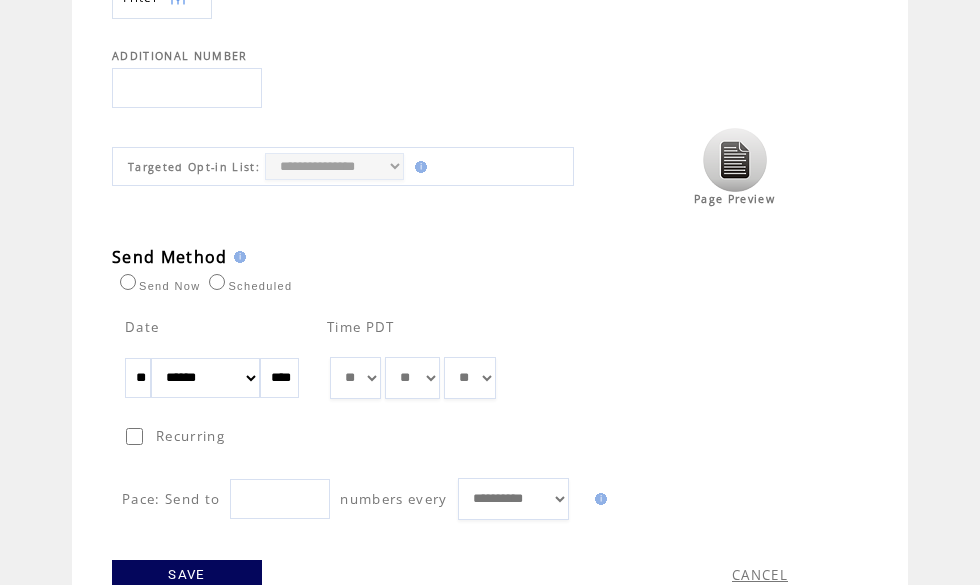 scroll, scrollTop: 916, scrollLeft: 0, axis: vertical 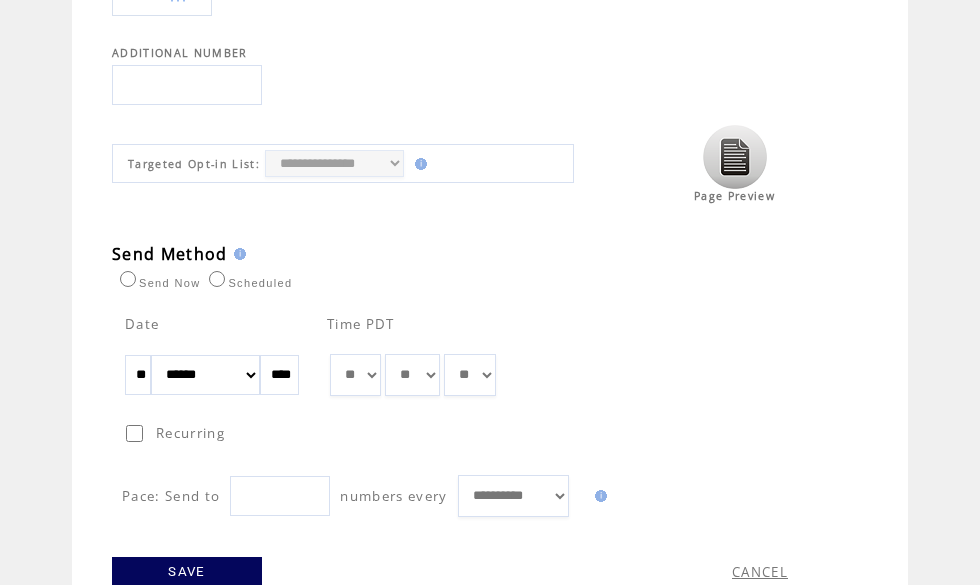click at bounding box center (735, 157) 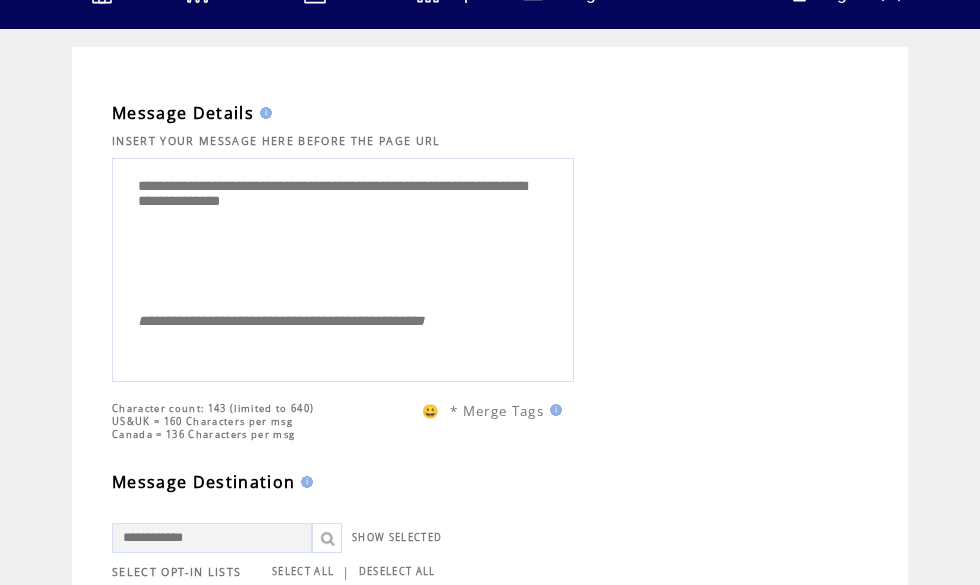 scroll, scrollTop: 0, scrollLeft: 0, axis: both 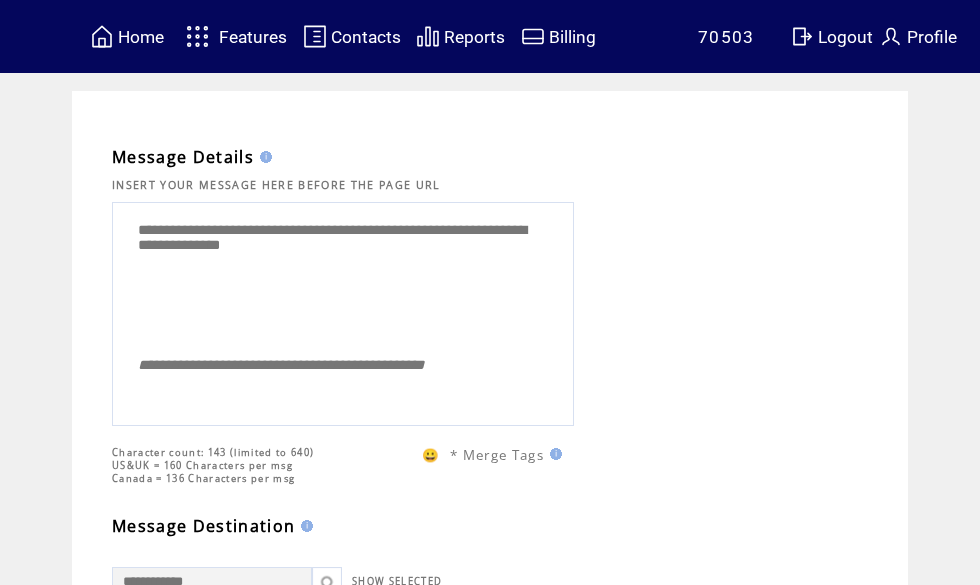 click on "Features" at bounding box center (253, 37) 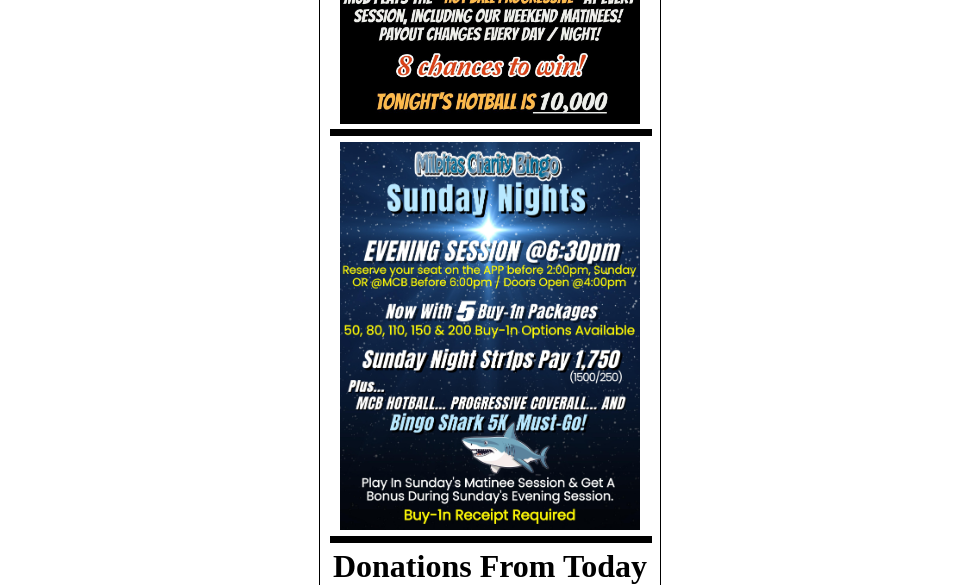 scroll, scrollTop: 3246, scrollLeft: 0, axis: vertical 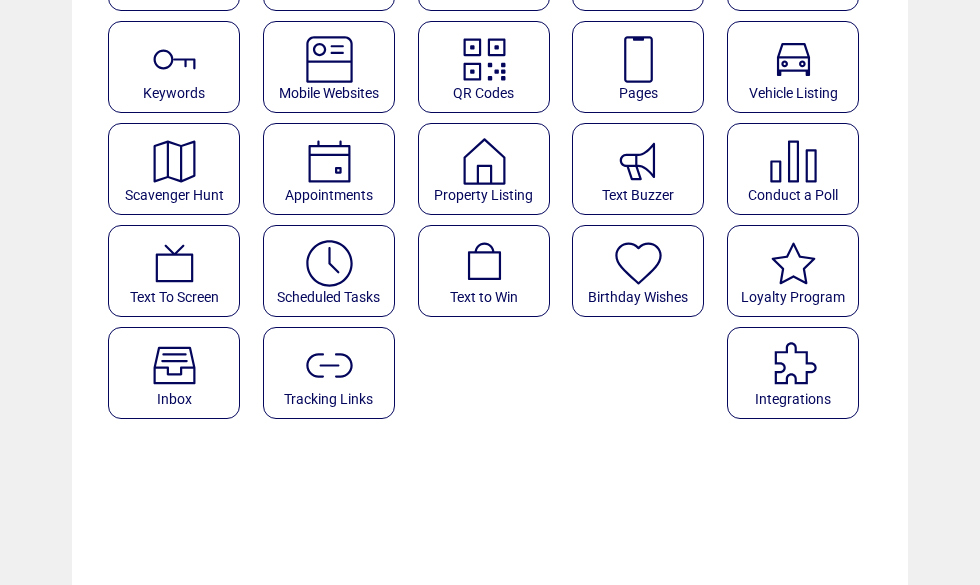click at bounding box center (329, 263) 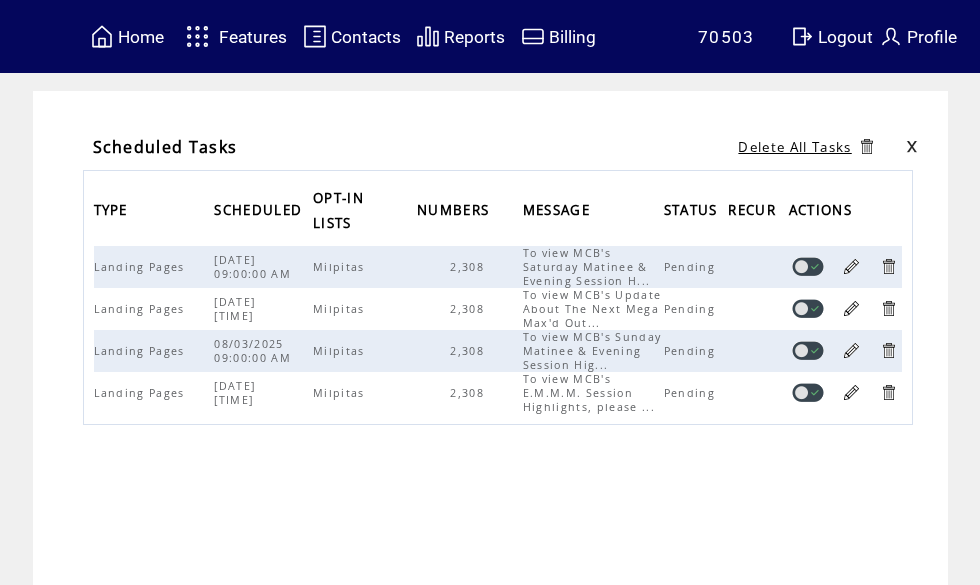 scroll, scrollTop: 0, scrollLeft: 0, axis: both 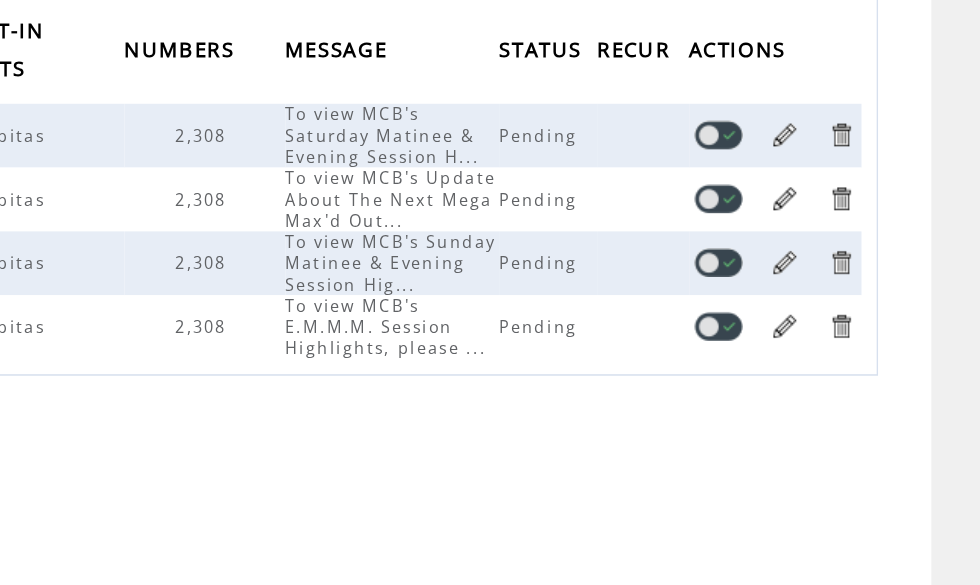 click at bounding box center (851, 350) 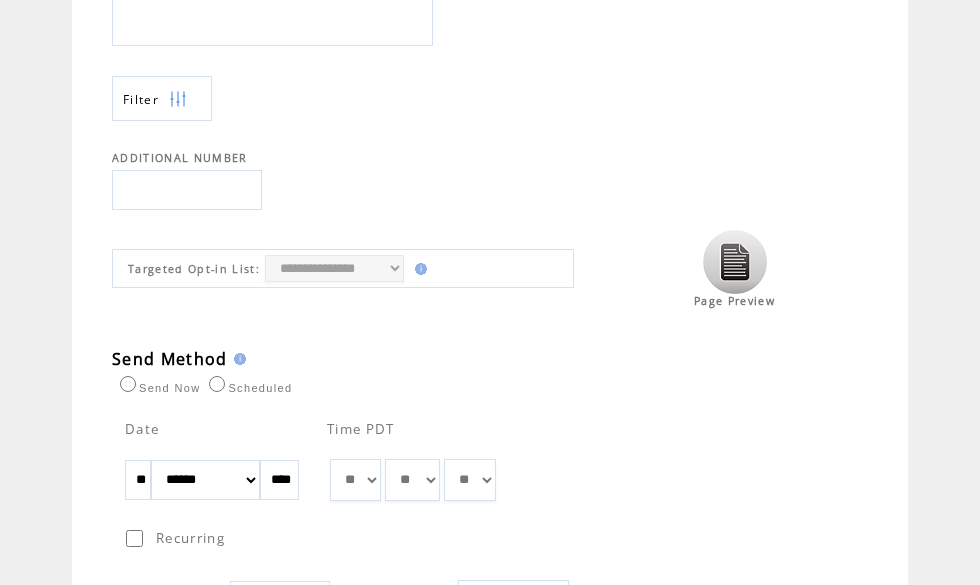 scroll, scrollTop: 804, scrollLeft: 0, axis: vertical 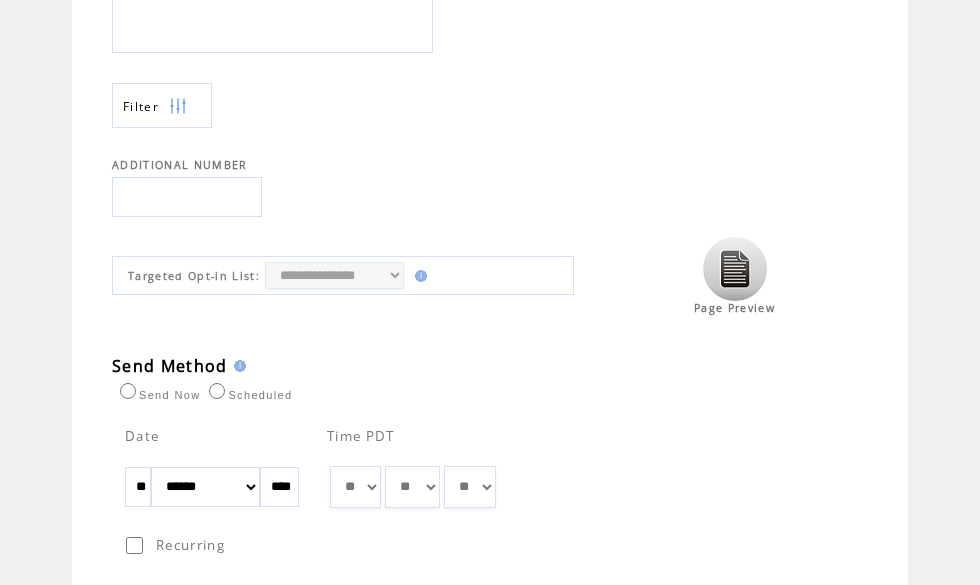 click at bounding box center [735, 269] 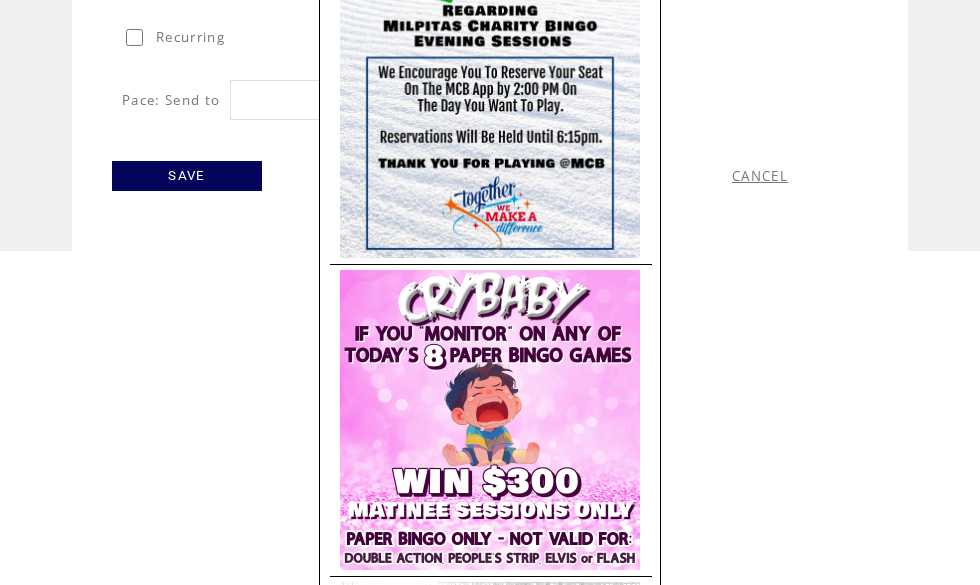 scroll, scrollTop: 0, scrollLeft: 0, axis: both 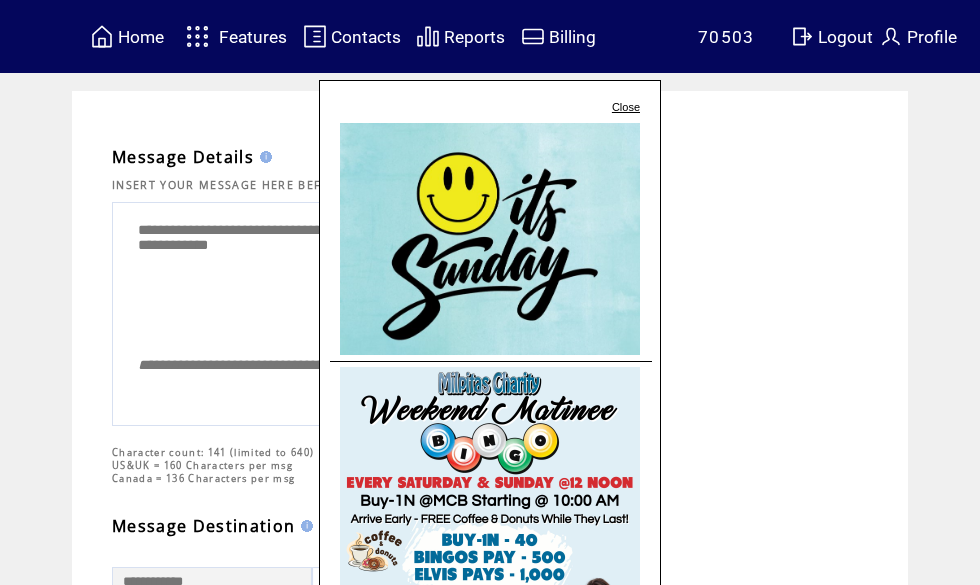 click on "Close" at bounding box center [626, 107] 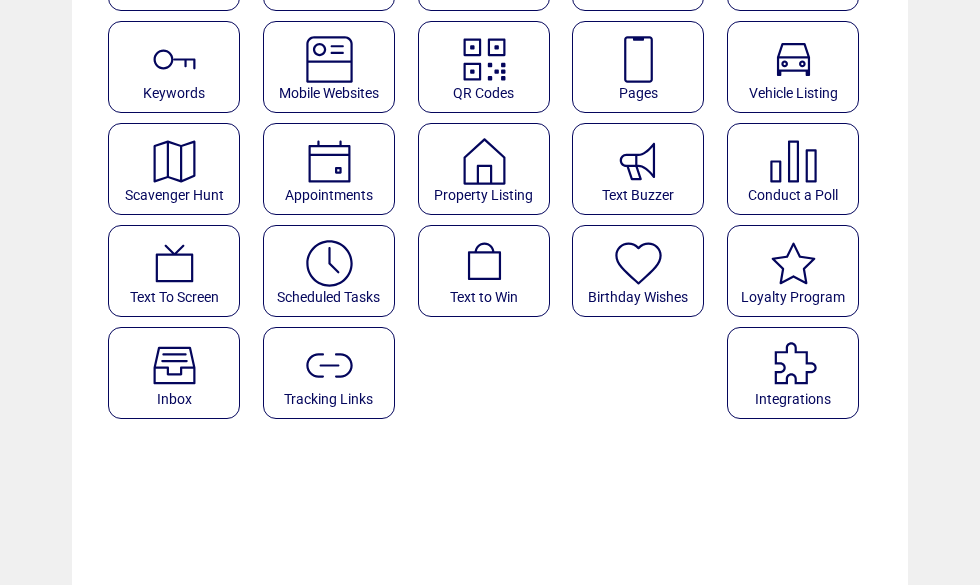 scroll, scrollTop: 293, scrollLeft: 0, axis: vertical 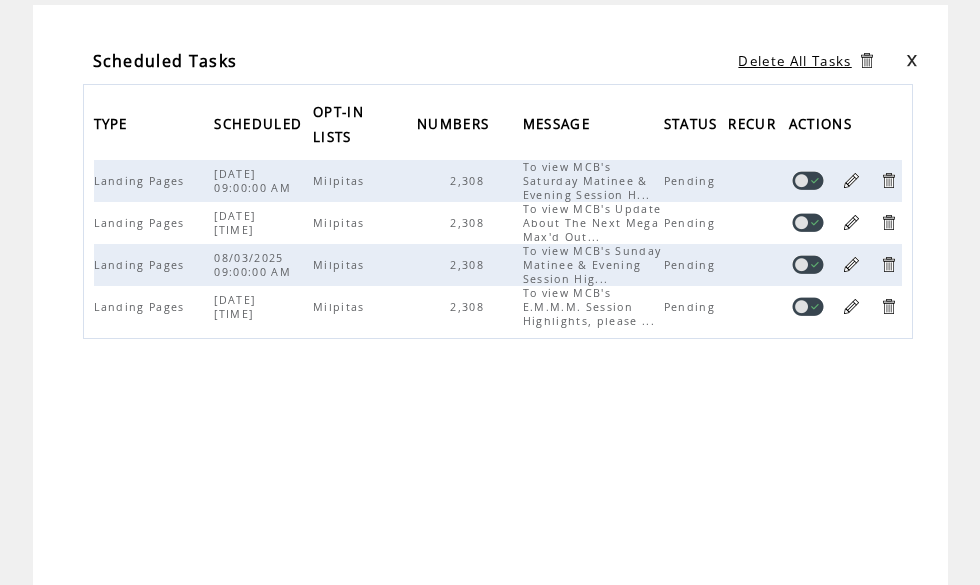 click at bounding box center (851, 306) 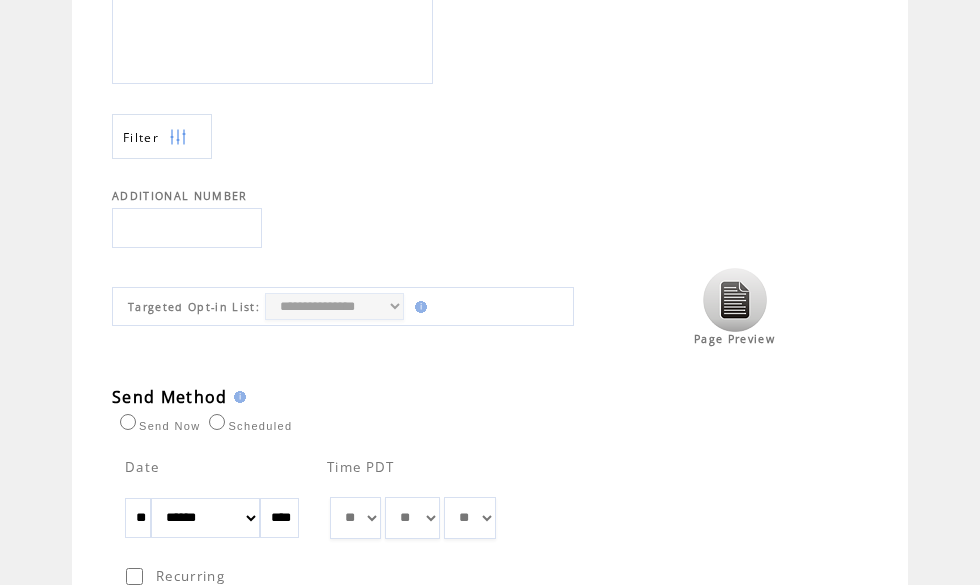 scroll, scrollTop: 770, scrollLeft: 0, axis: vertical 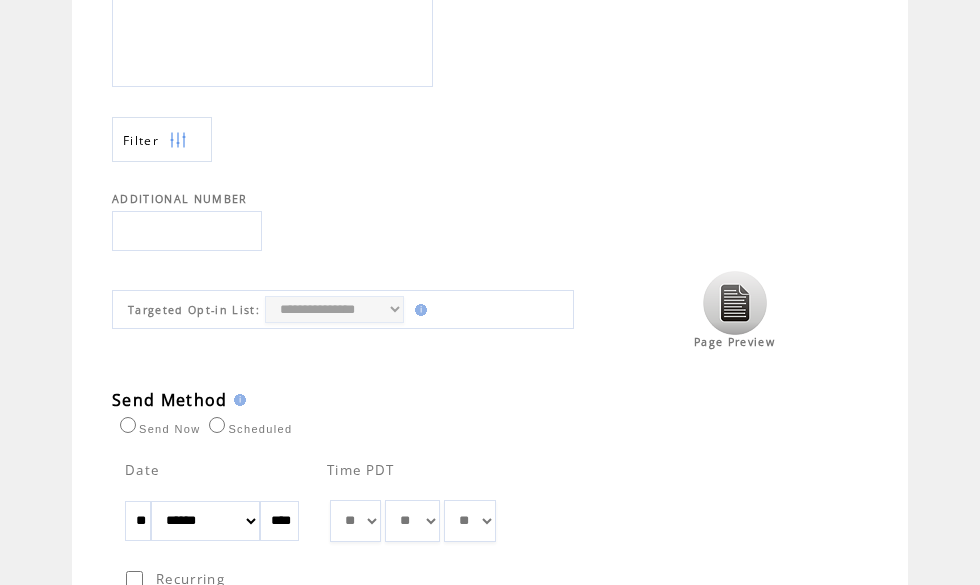 click at bounding box center [735, 303] 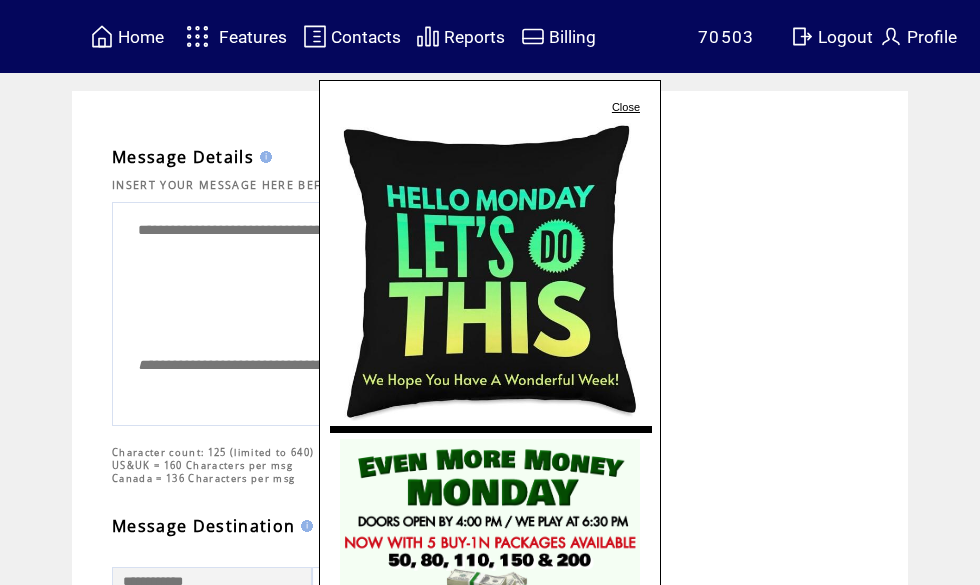 scroll, scrollTop: 30, scrollLeft: 0, axis: vertical 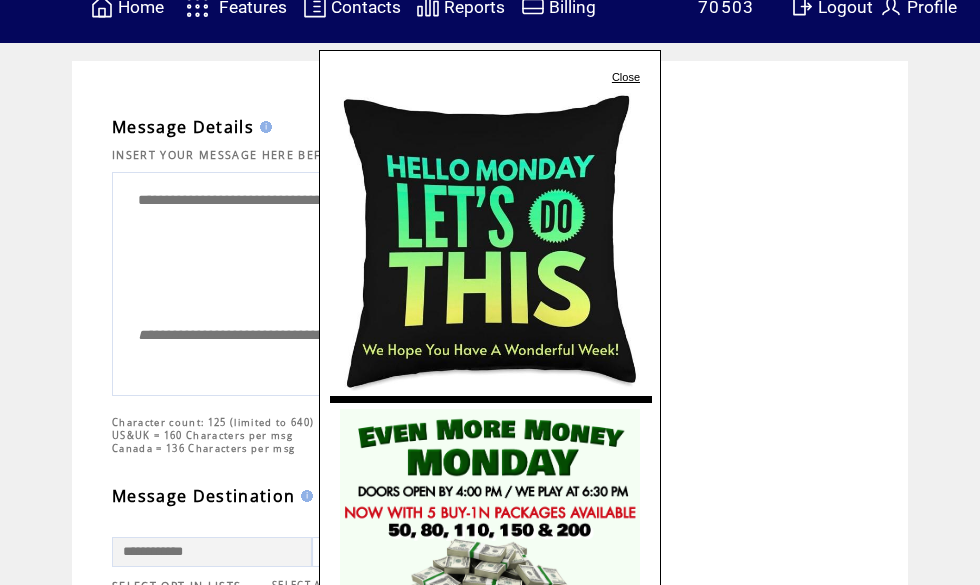 click on "Close" at bounding box center (626, 77) 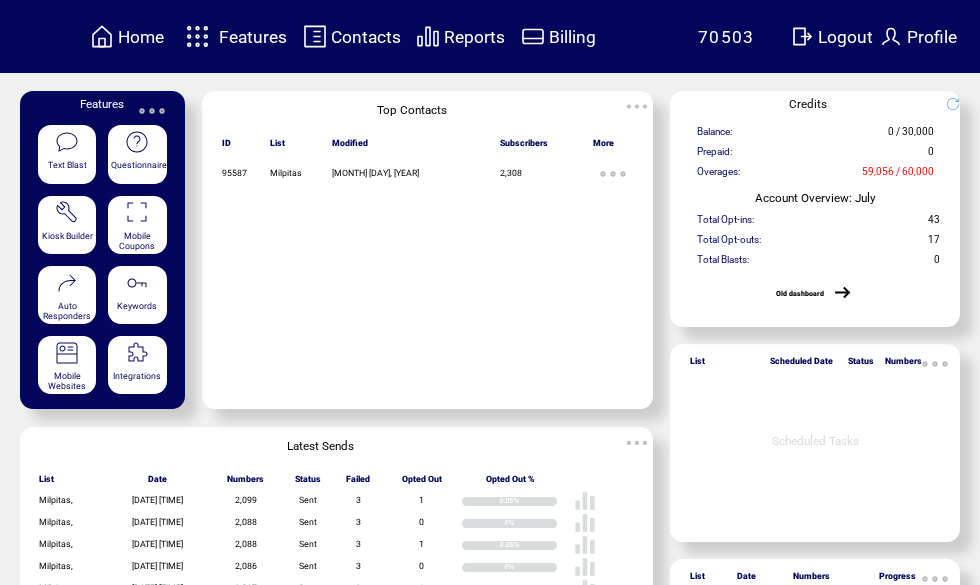 scroll, scrollTop: 0, scrollLeft: 0, axis: both 